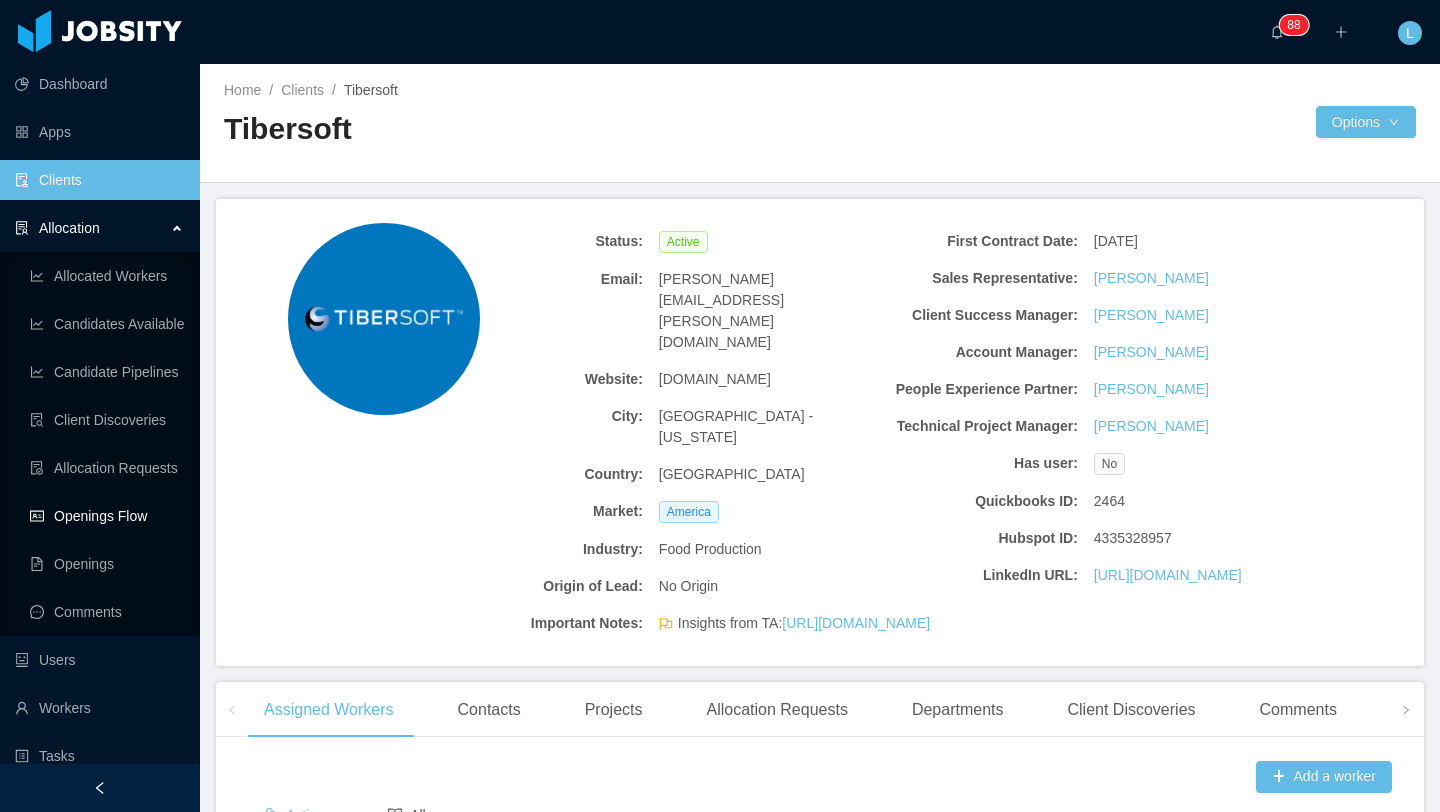 scroll, scrollTop: 0, scrollLeft: 0, axis: both 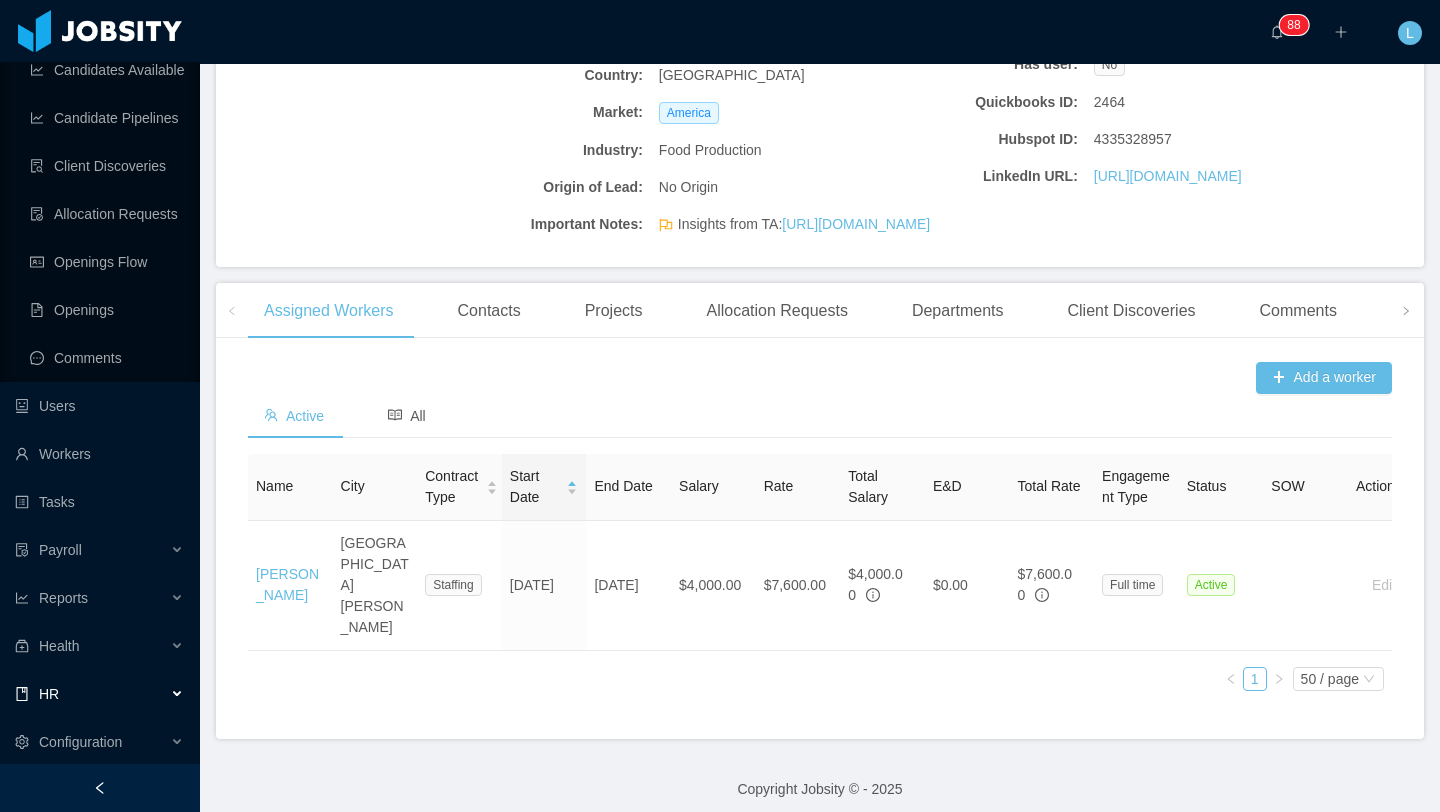 click at bounding box center [179, 694] 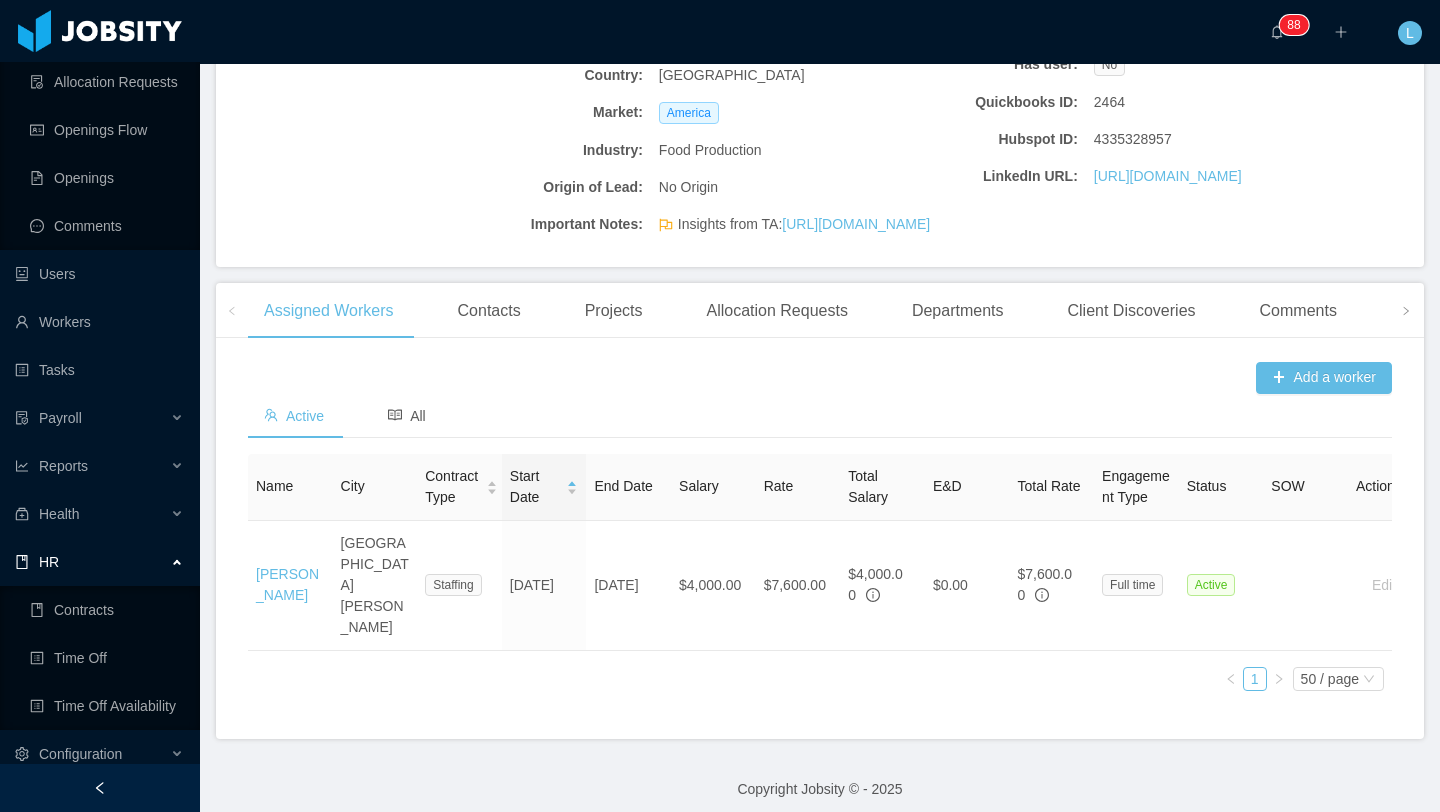 scroll, scrollTop: 400, scrollLeft: 0, axis: vertical 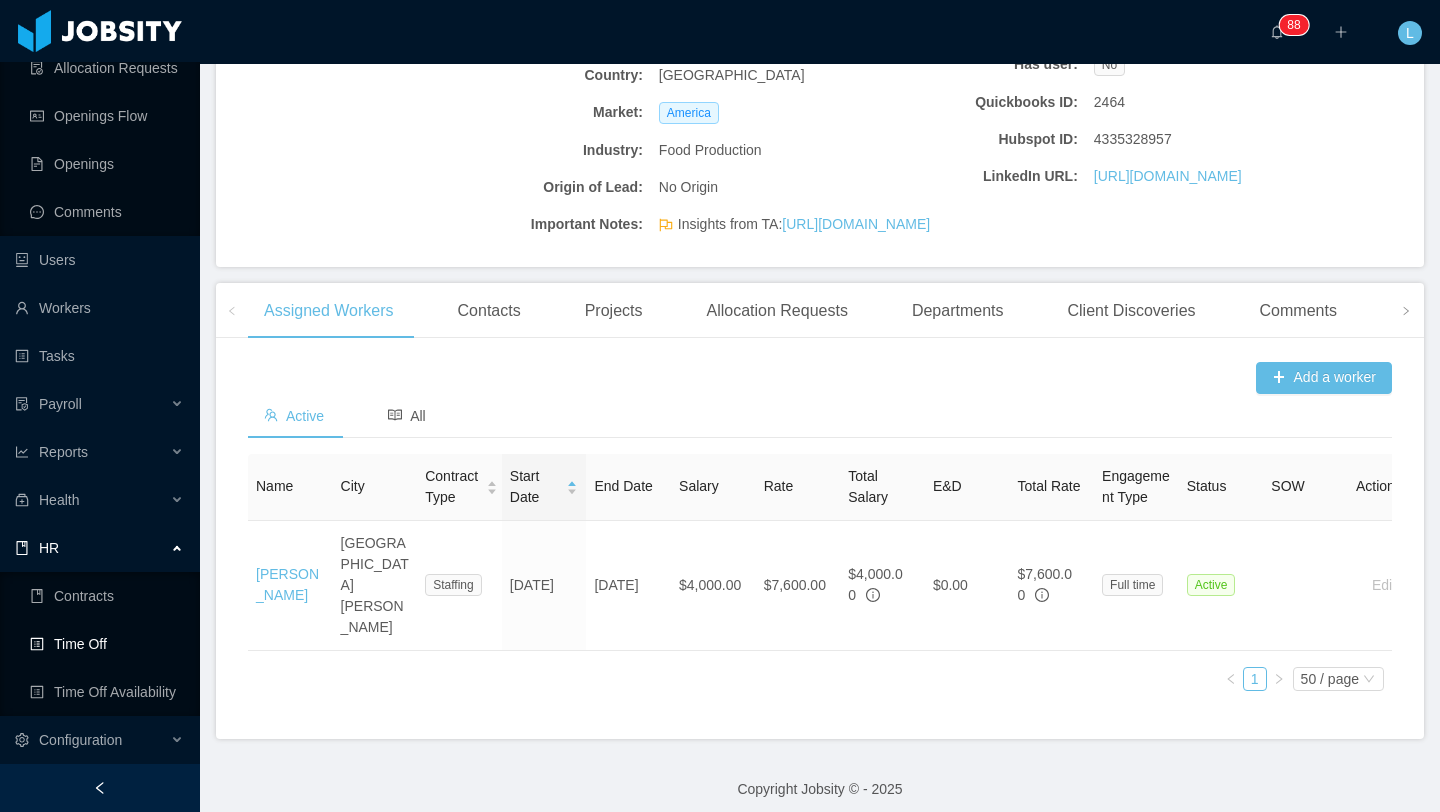 click on "Time Off" at bounding box center [107, 644] 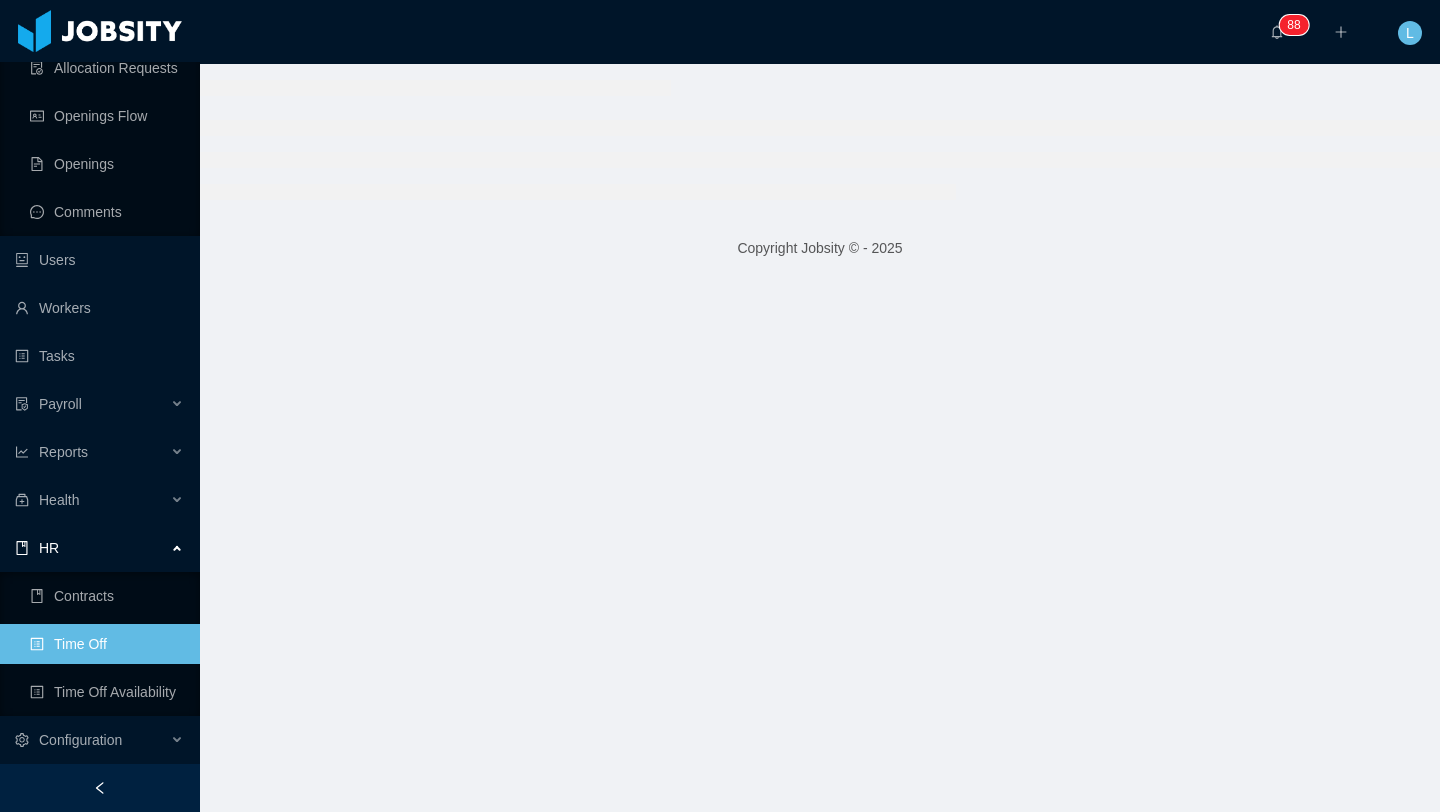 scroll, scrollTop: 0, scrollLeft: 0, axis: both 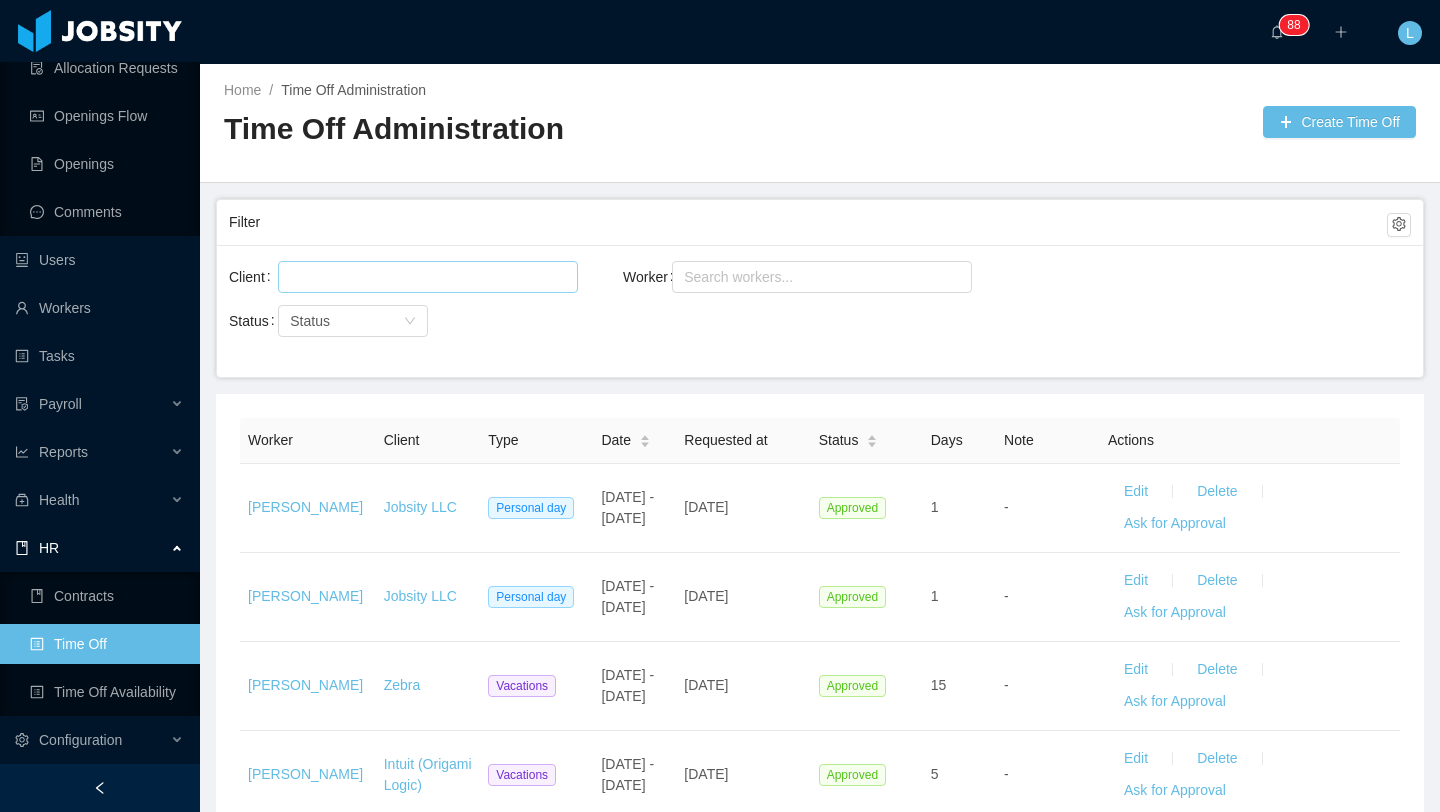 click at bounding box center (425, 277) 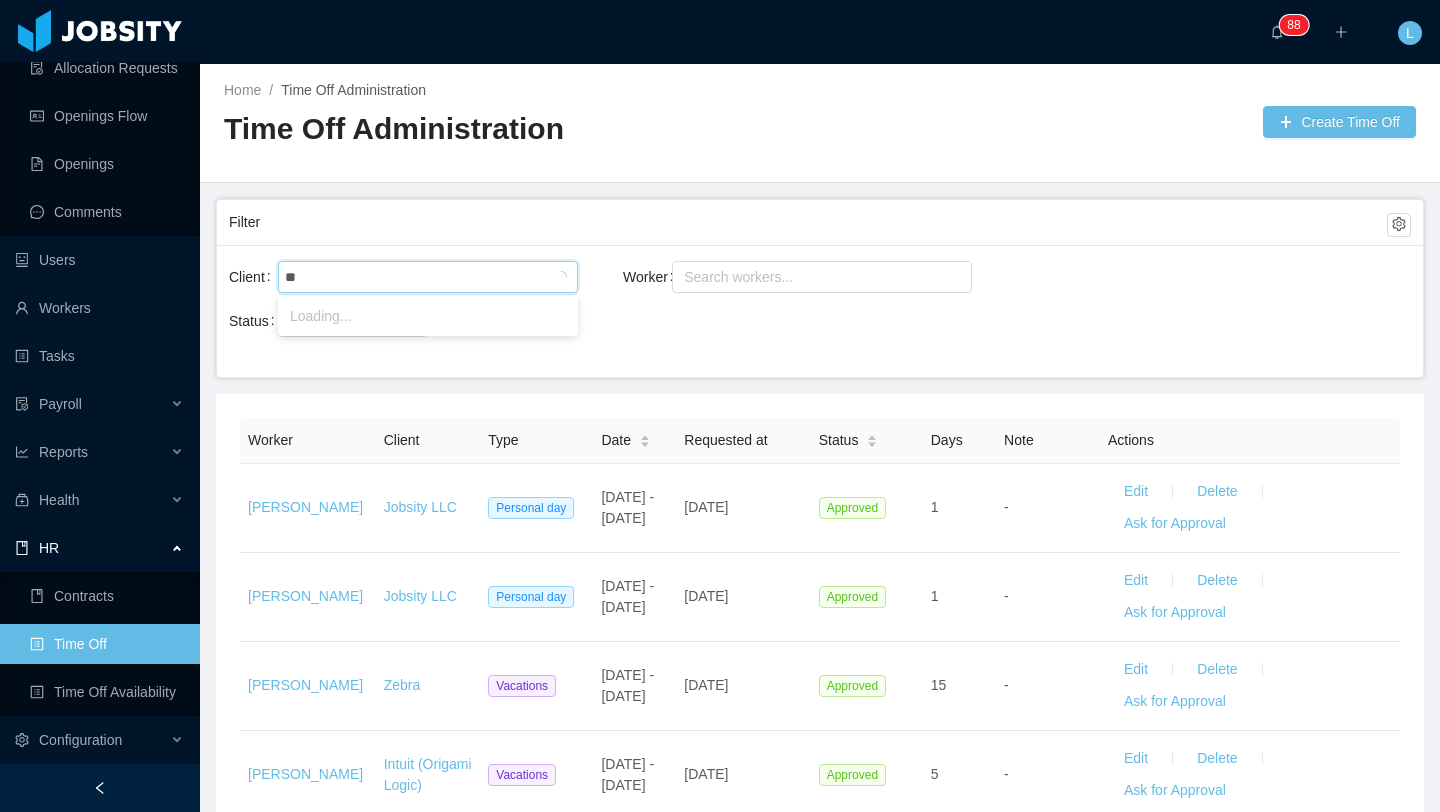type on "*" 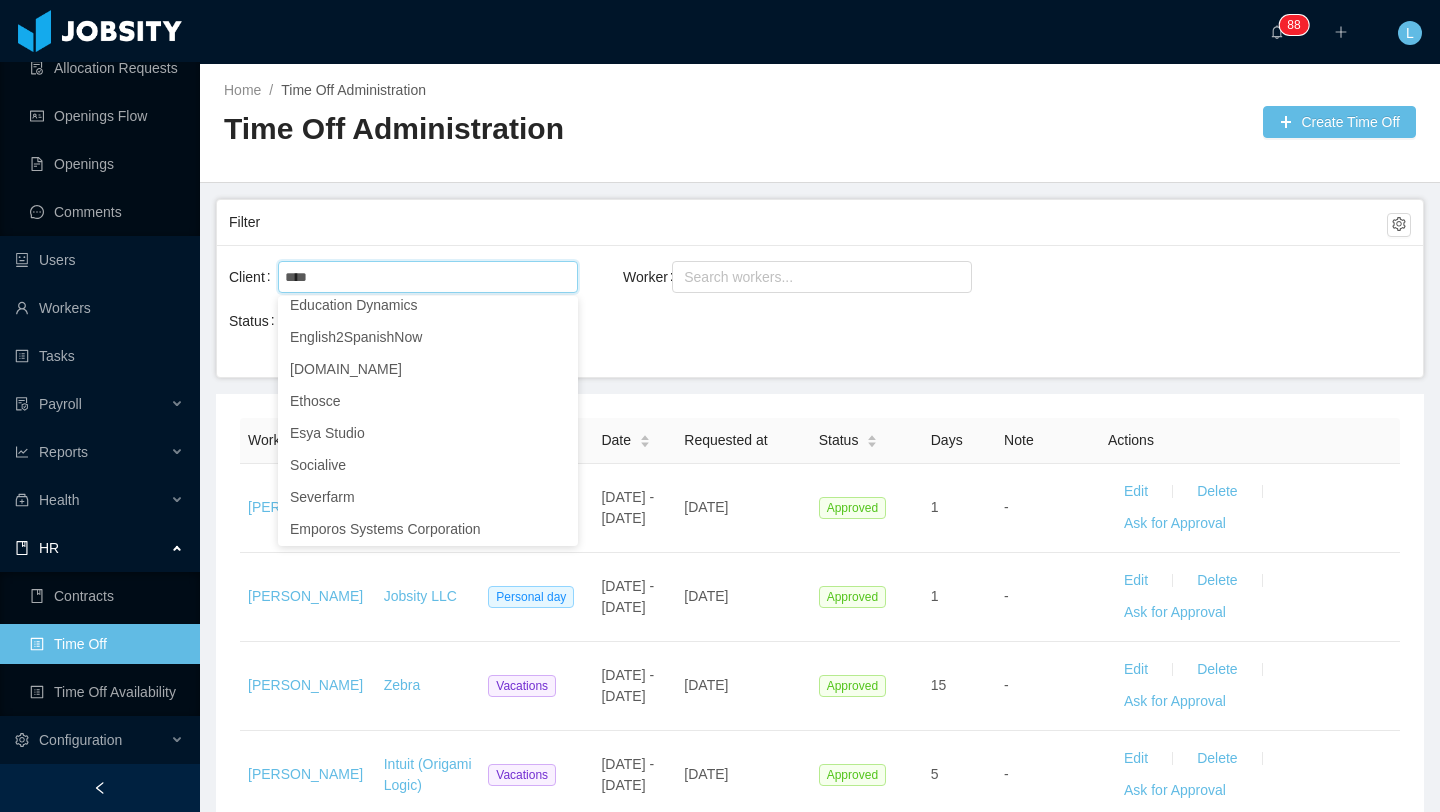 scroll, scrollTop: 0, scrollLeft: 0, axis: both 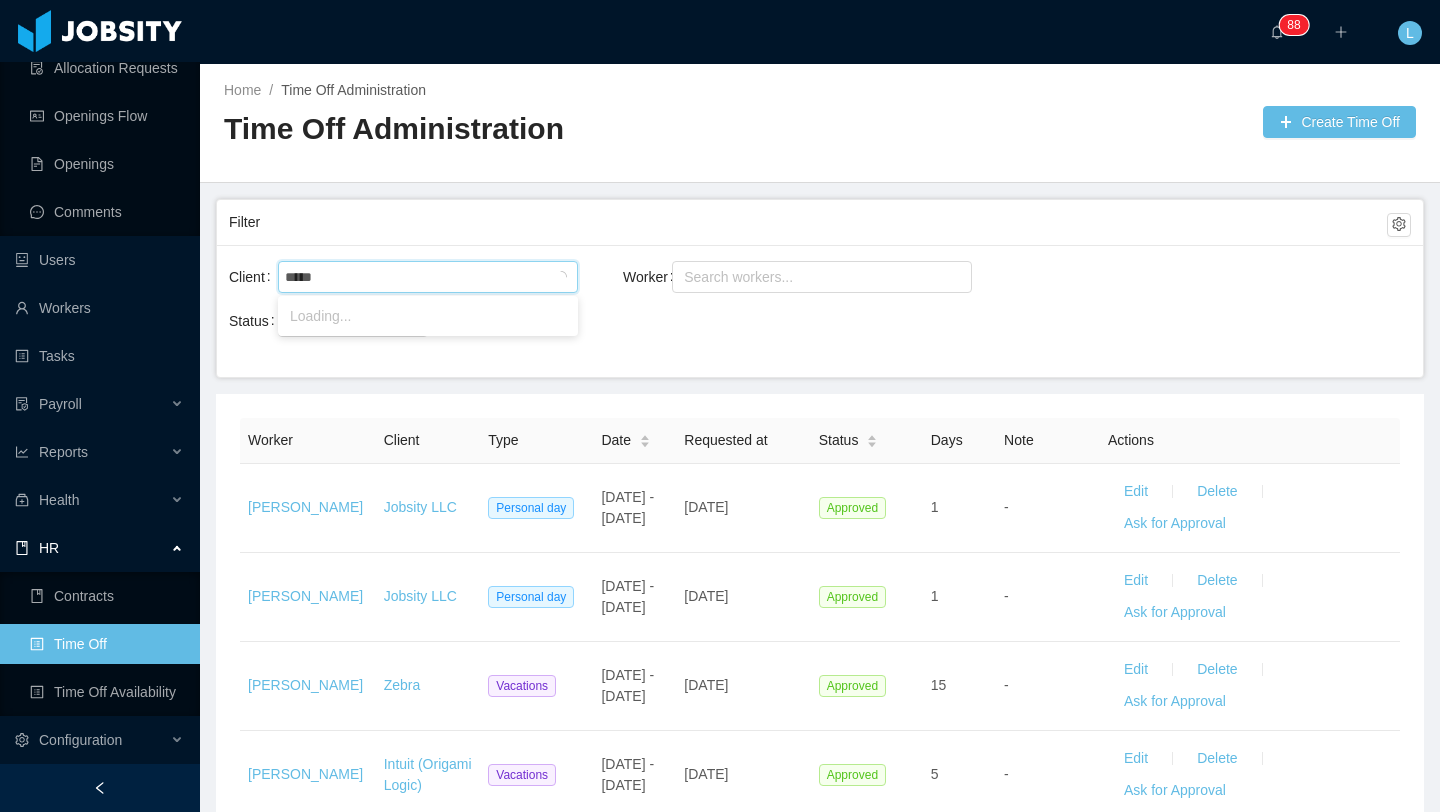type on "******" 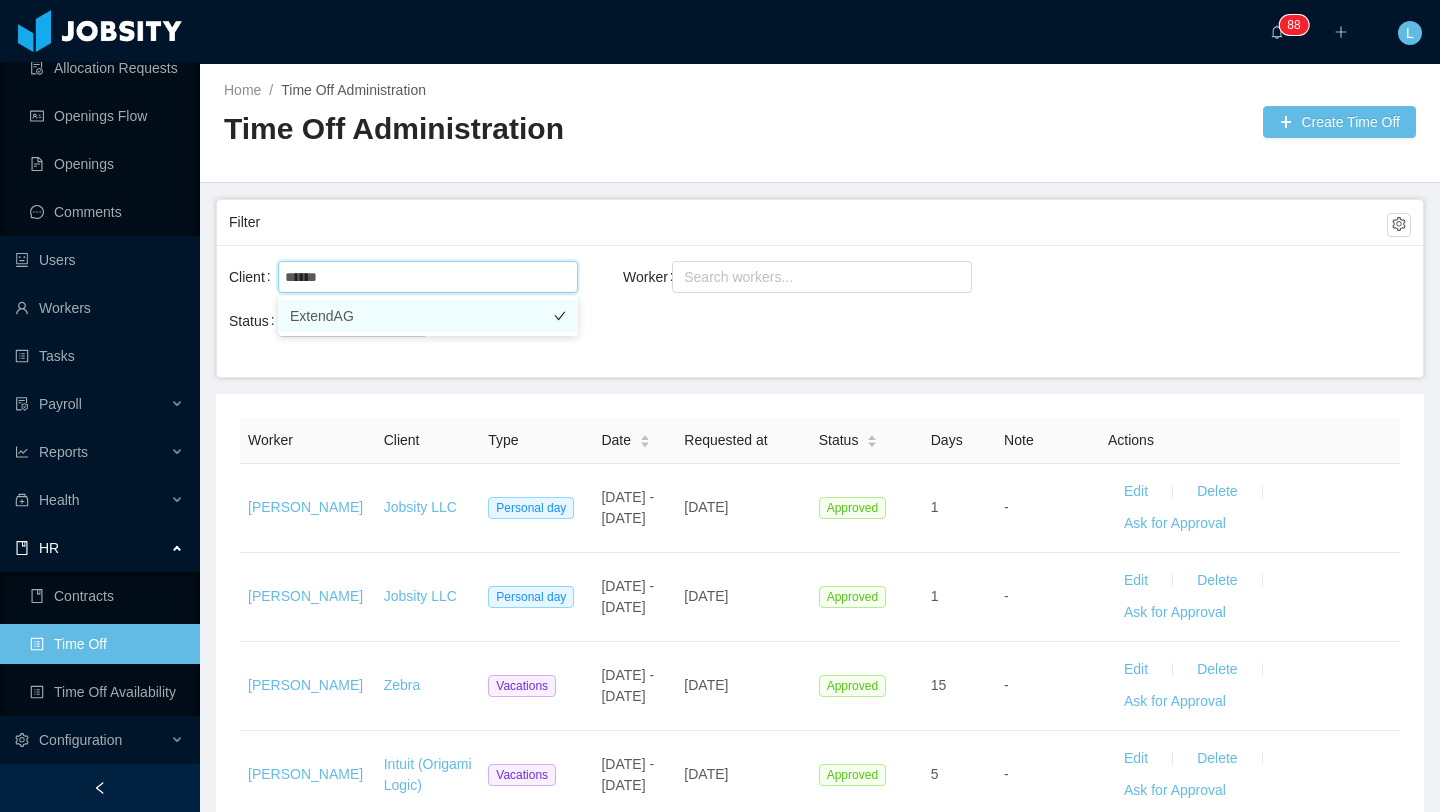 click on "ExtendAG" at bounding box center (428, 316) 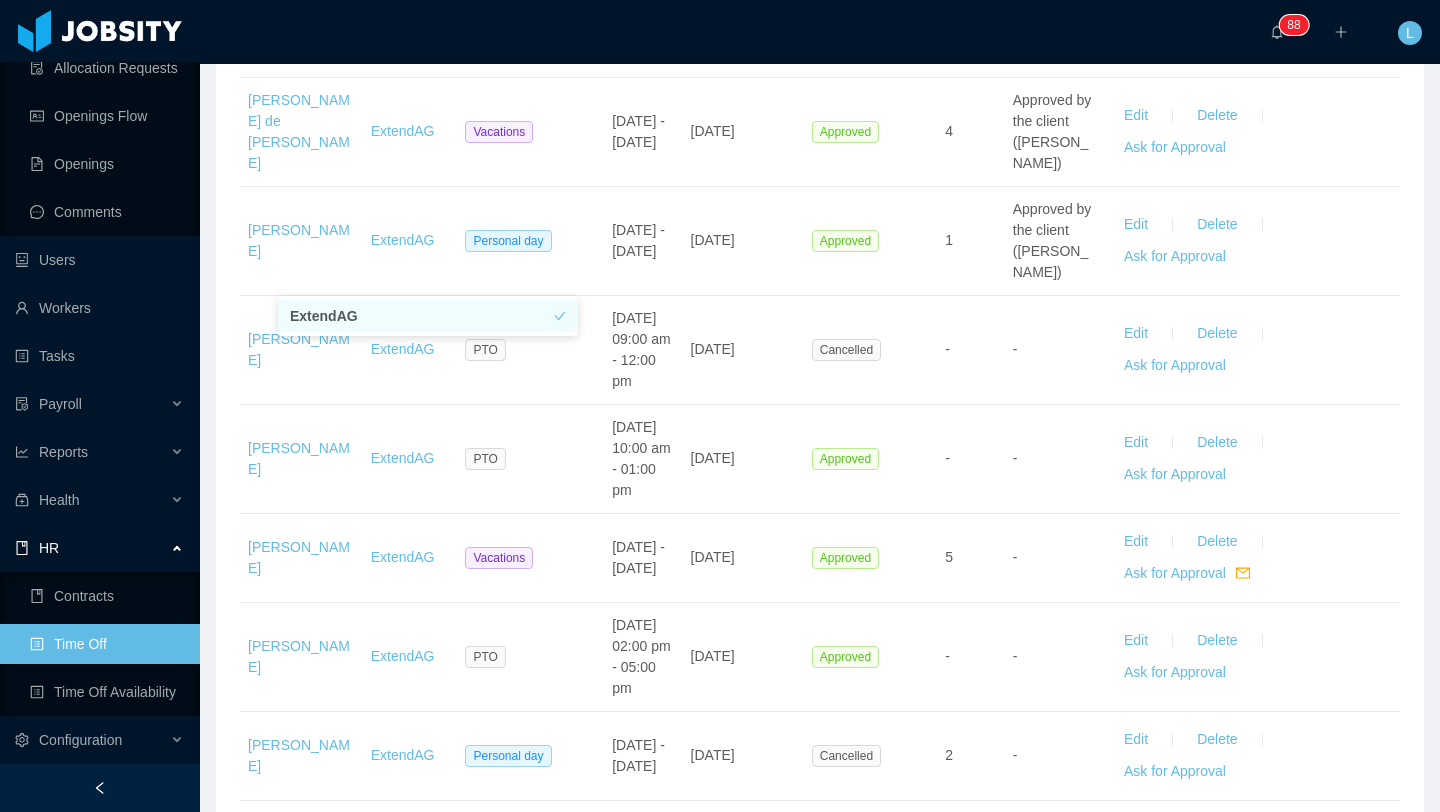 scroll, scrollTop: 5436, scrollLeft: 0, axis: vertical 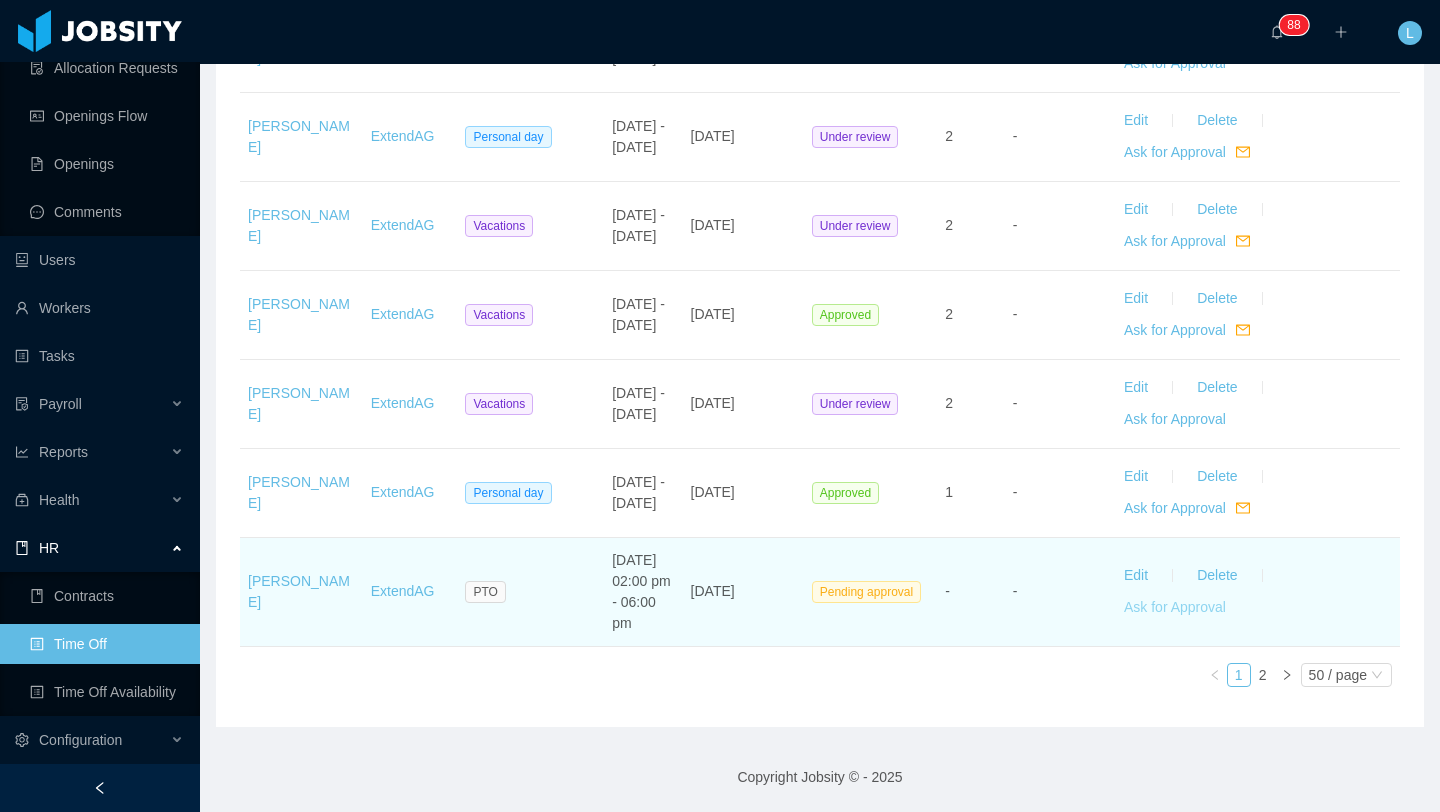 click on "Ask for Approval" at bounding box center [1175, 608] 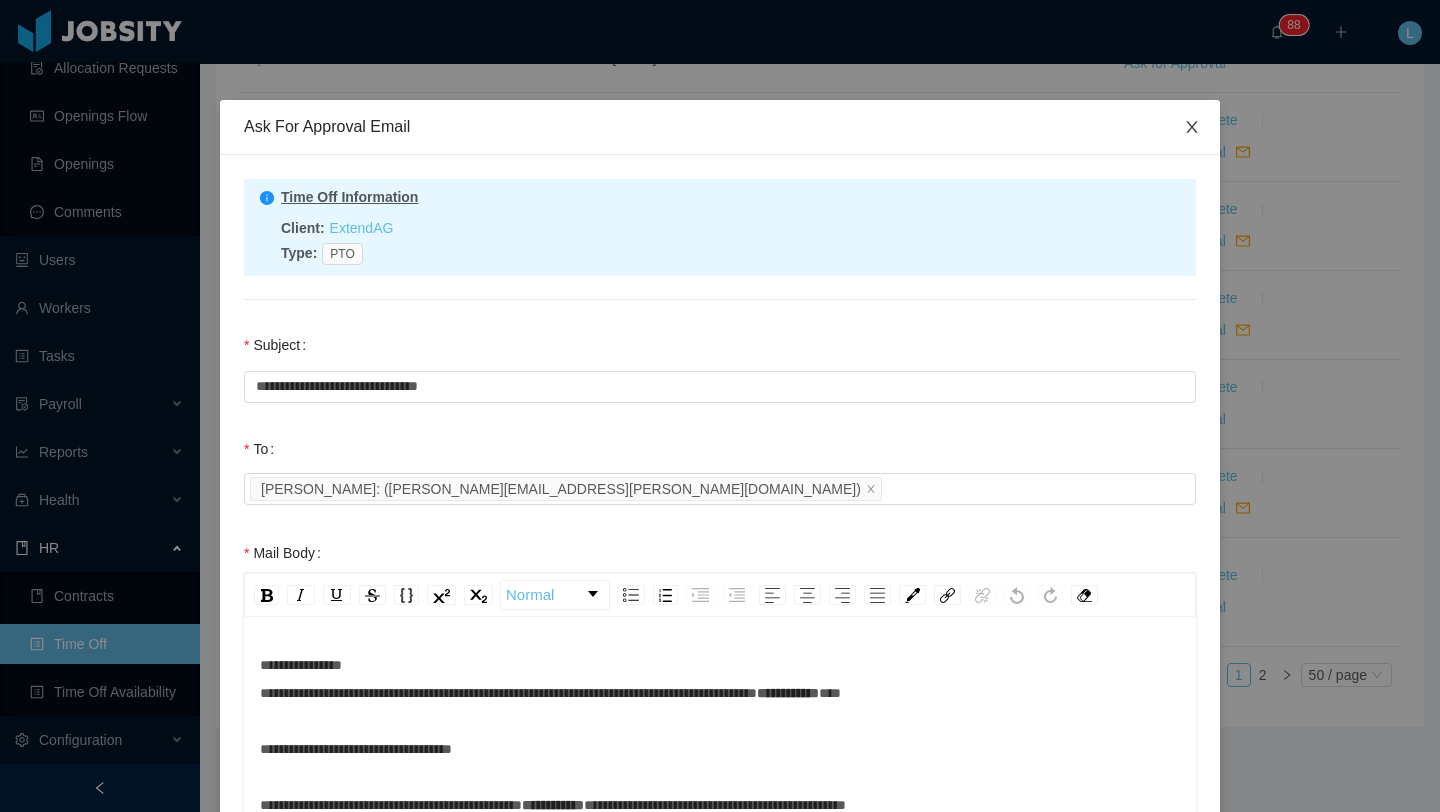click 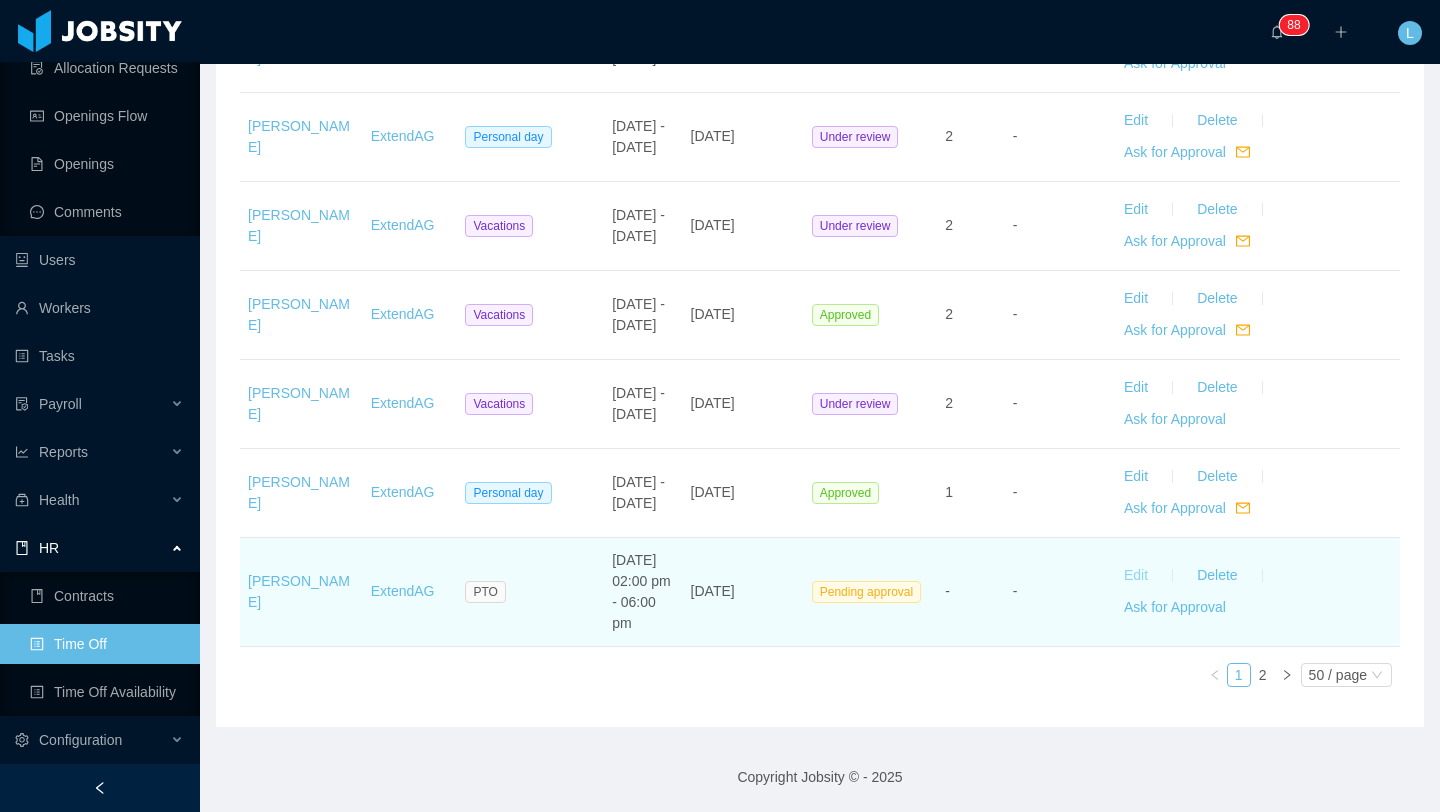 click on "Edit" at bounding box center [1136, 576] 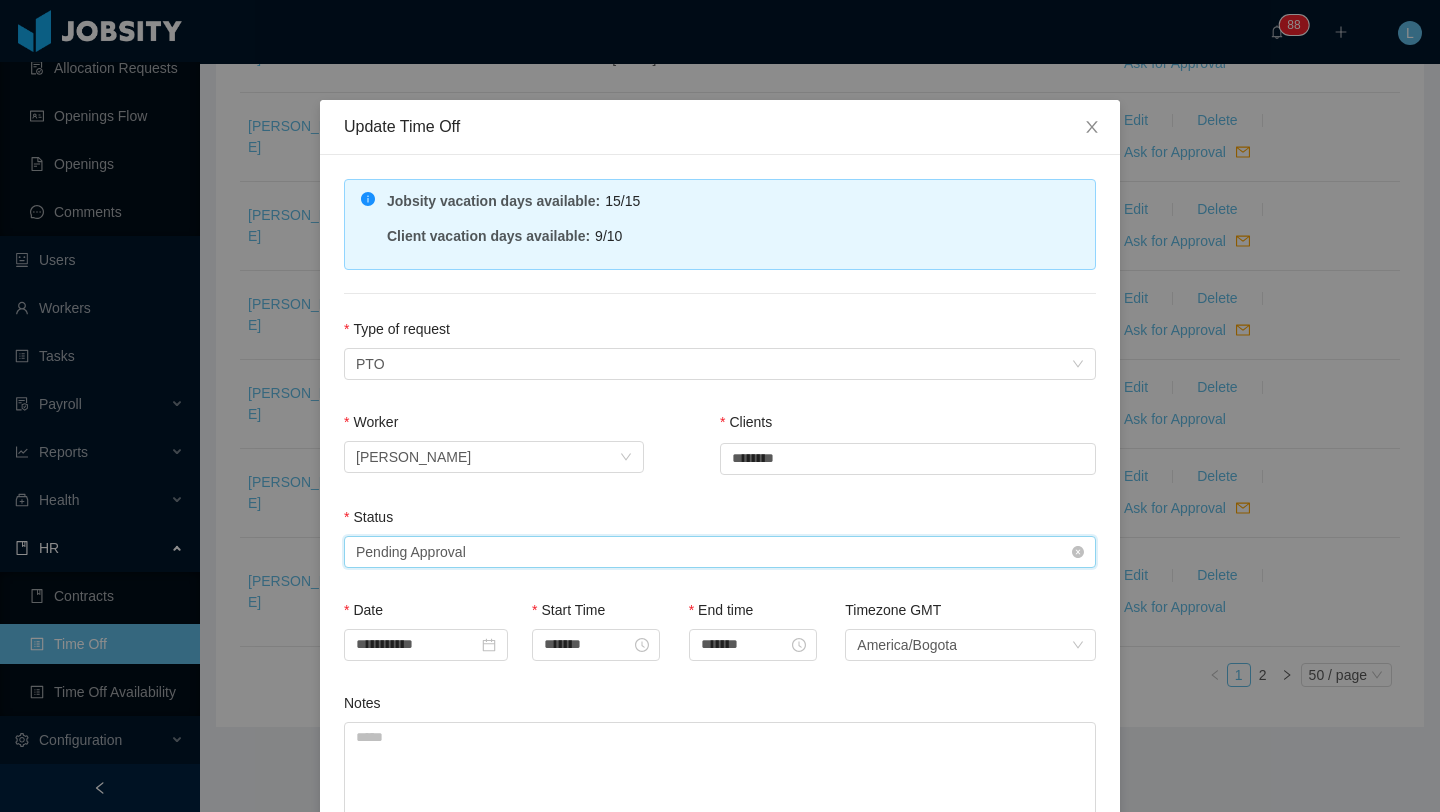 click on "Select status Pending Approval" at bounding box center (713, 552) 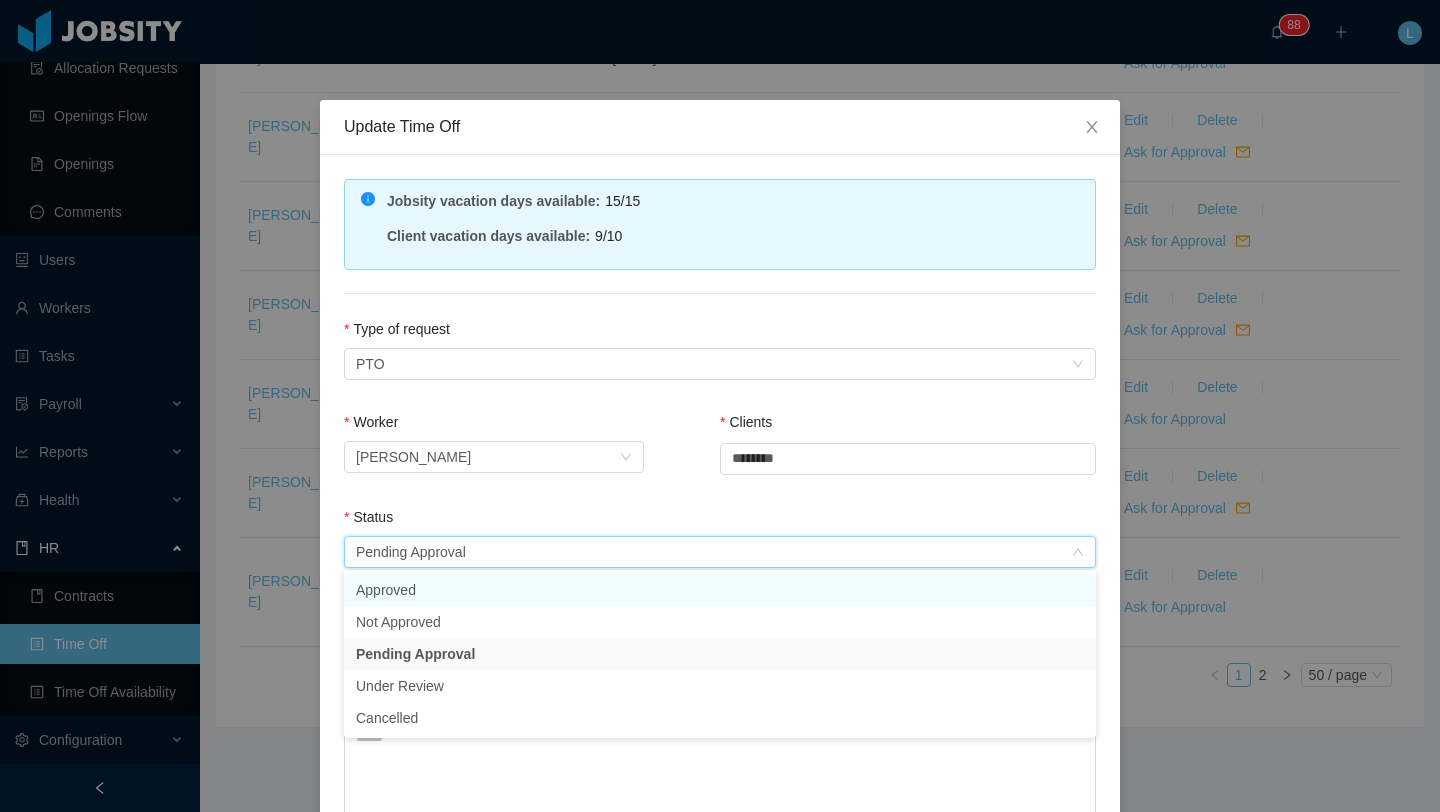 click on "Approved" at bounding box center [720, 590] 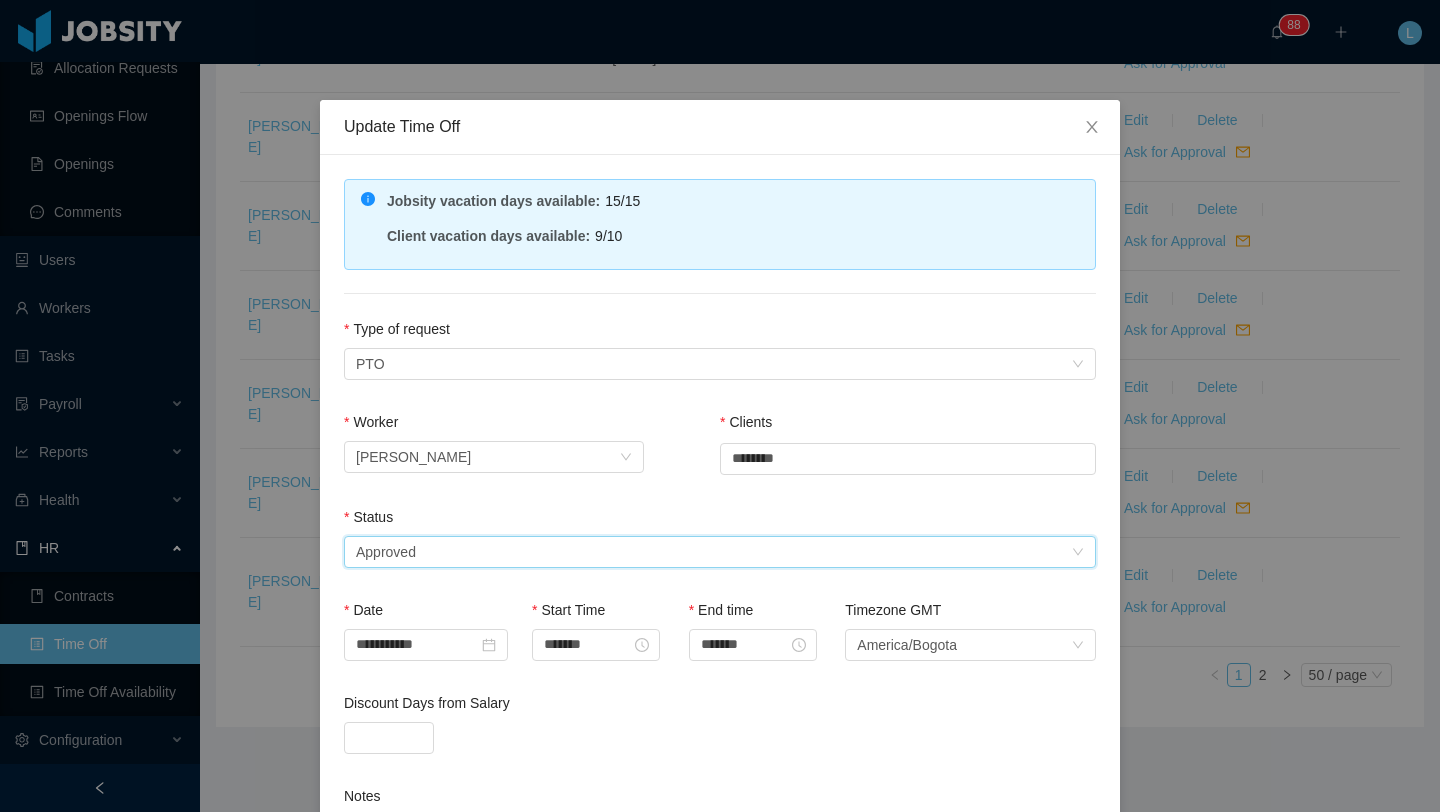scroll, scrollTop: 295, scrollLeft: 0, axis: vertical 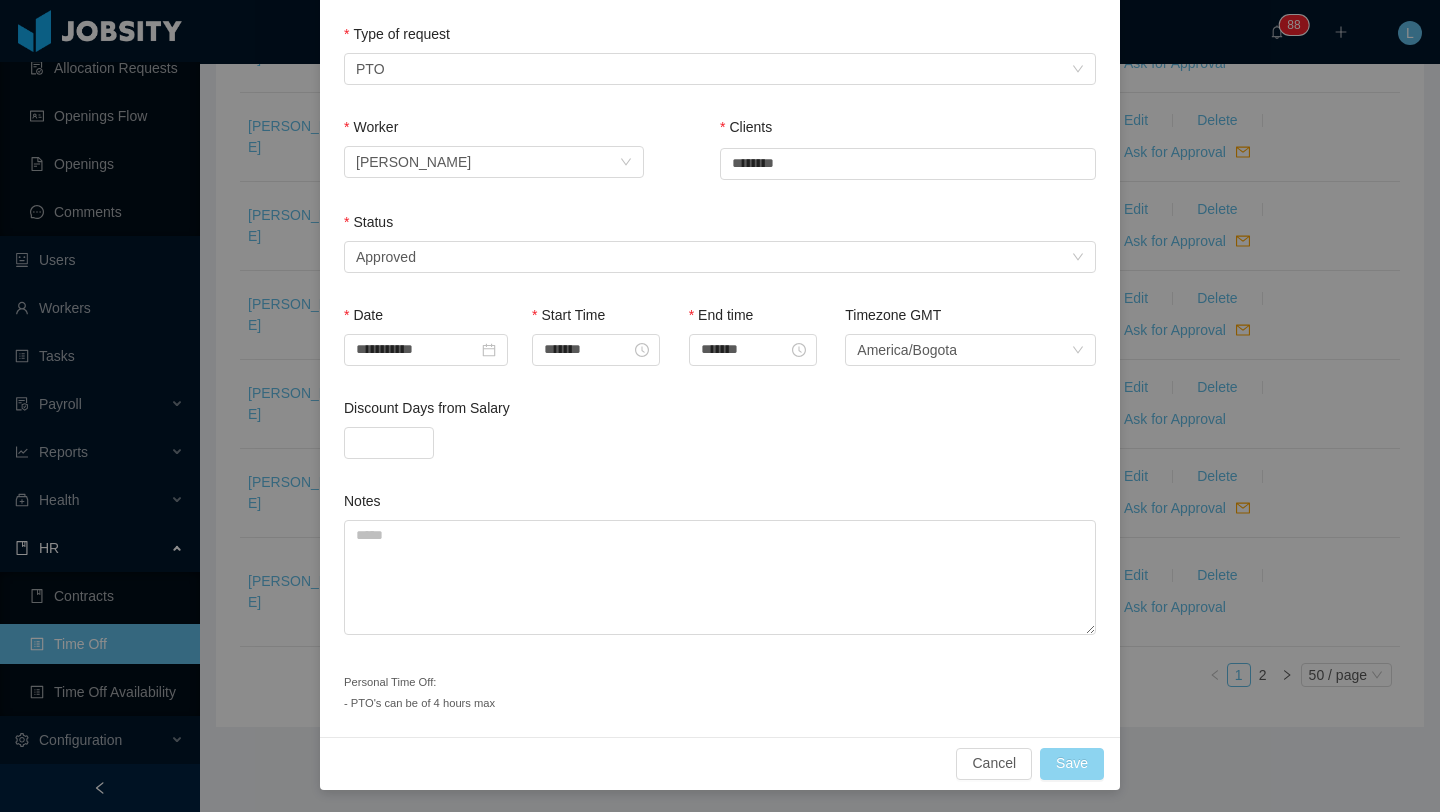 click on "Save" at bounding box center [1072, 764] 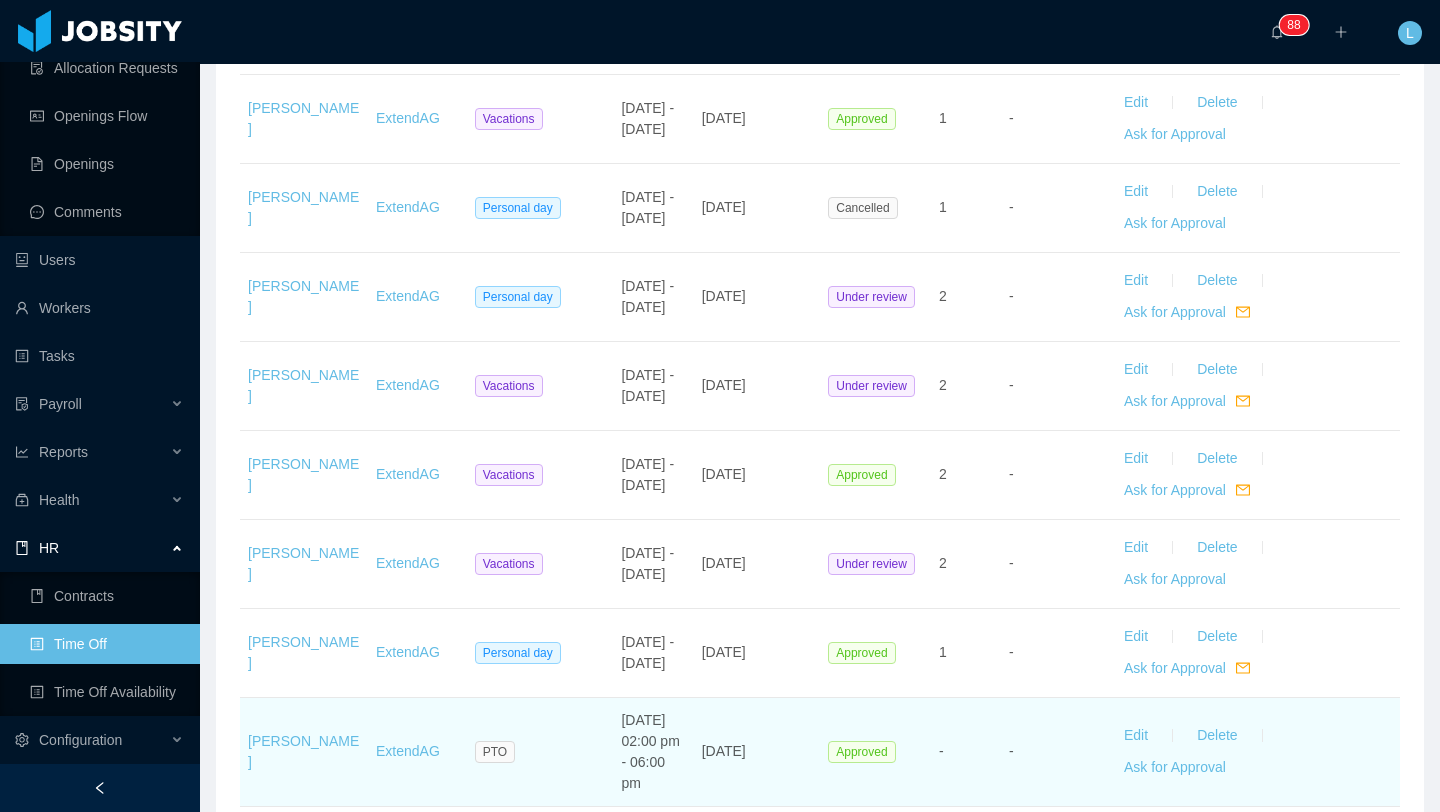 scroll, scrollTop: 4872, scrollLeft: 0, axis: vertical 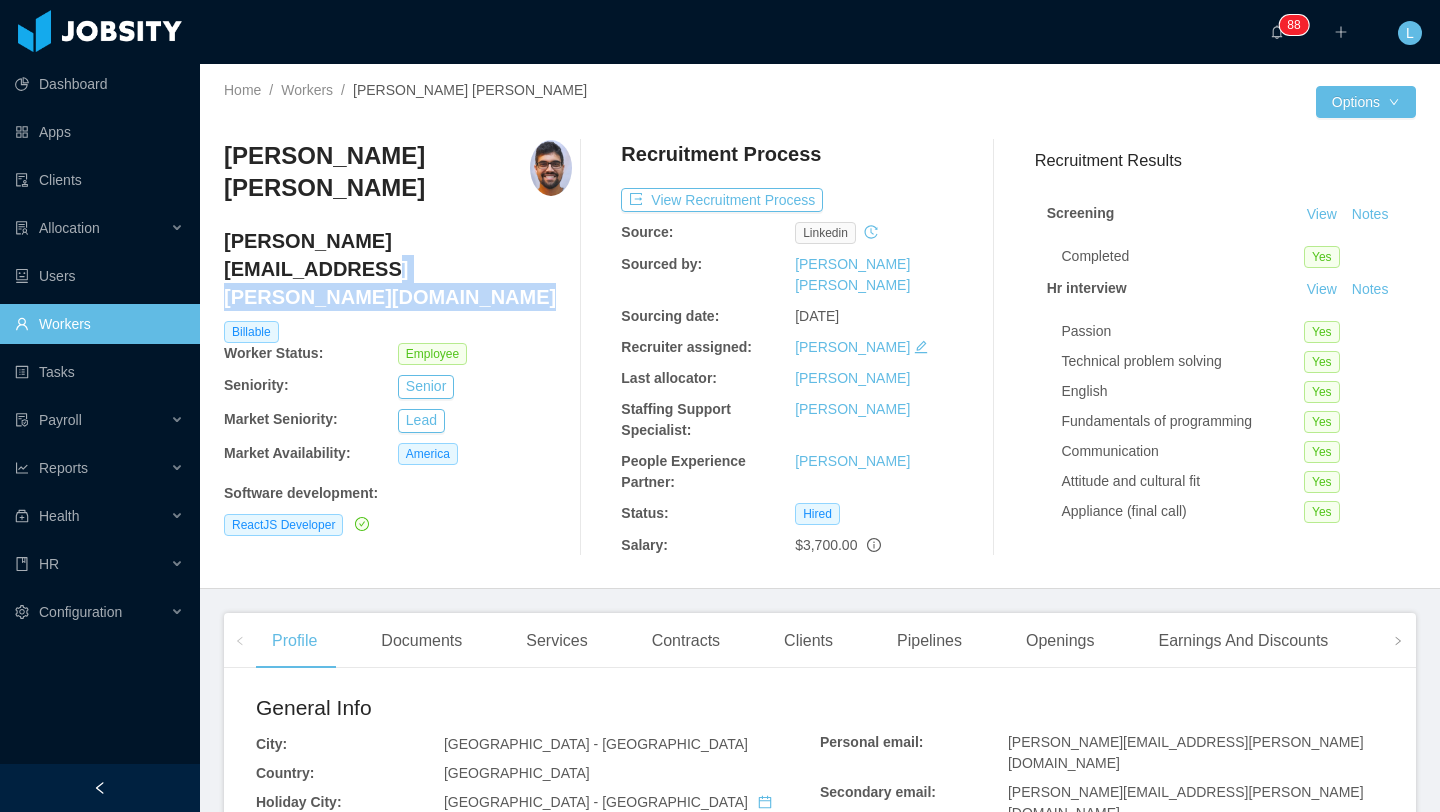 drag, startPoint x: 504, startPoint y: 243, endPoint x: 222, endPoint y: 249, distance: 282.0638 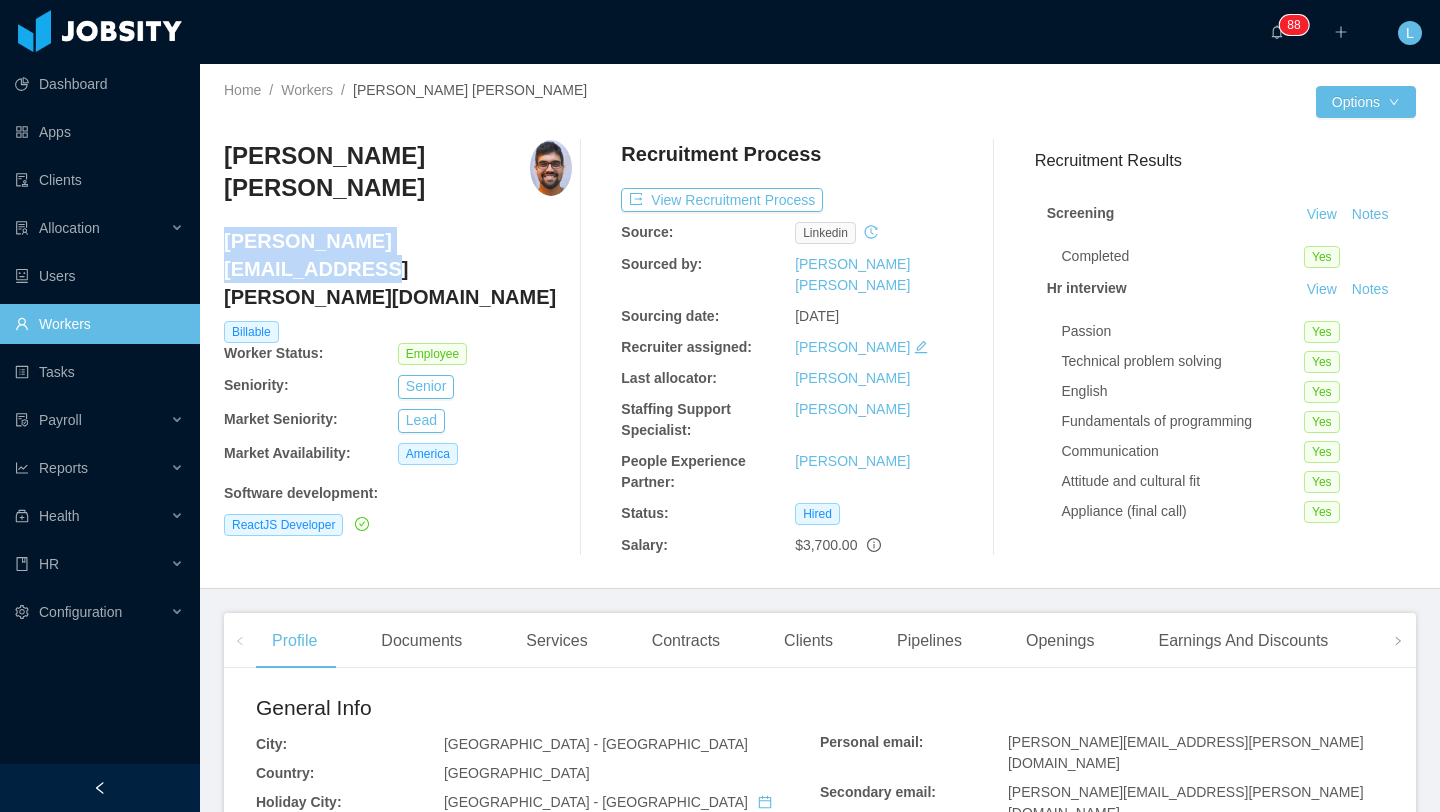 drag, startPoint x: 224, startPoint y: 240, endPoint x: 530, endPoint y: 240, distance: 306 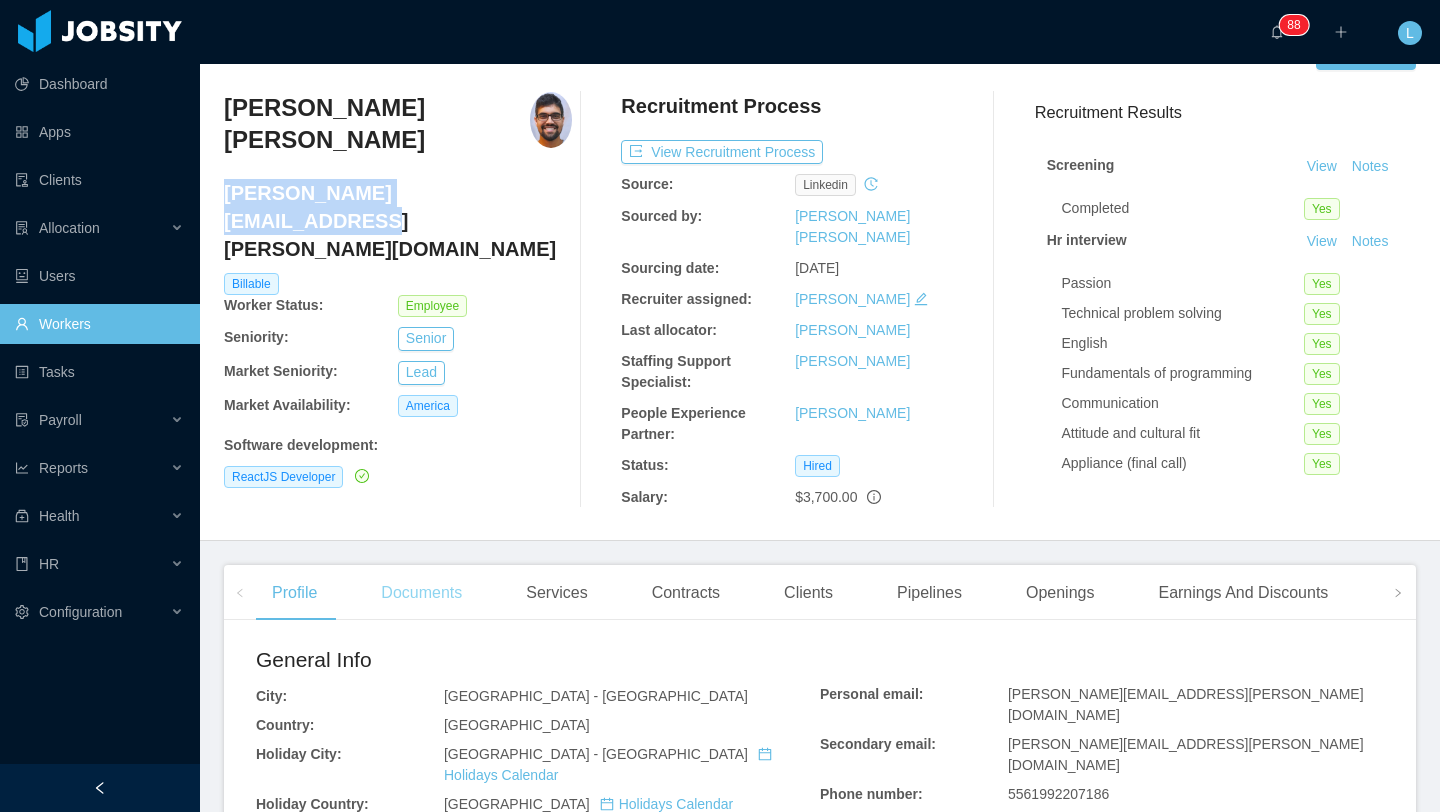 scroll, scrollTop: 53, scrollLeft: 0, axis: vertical 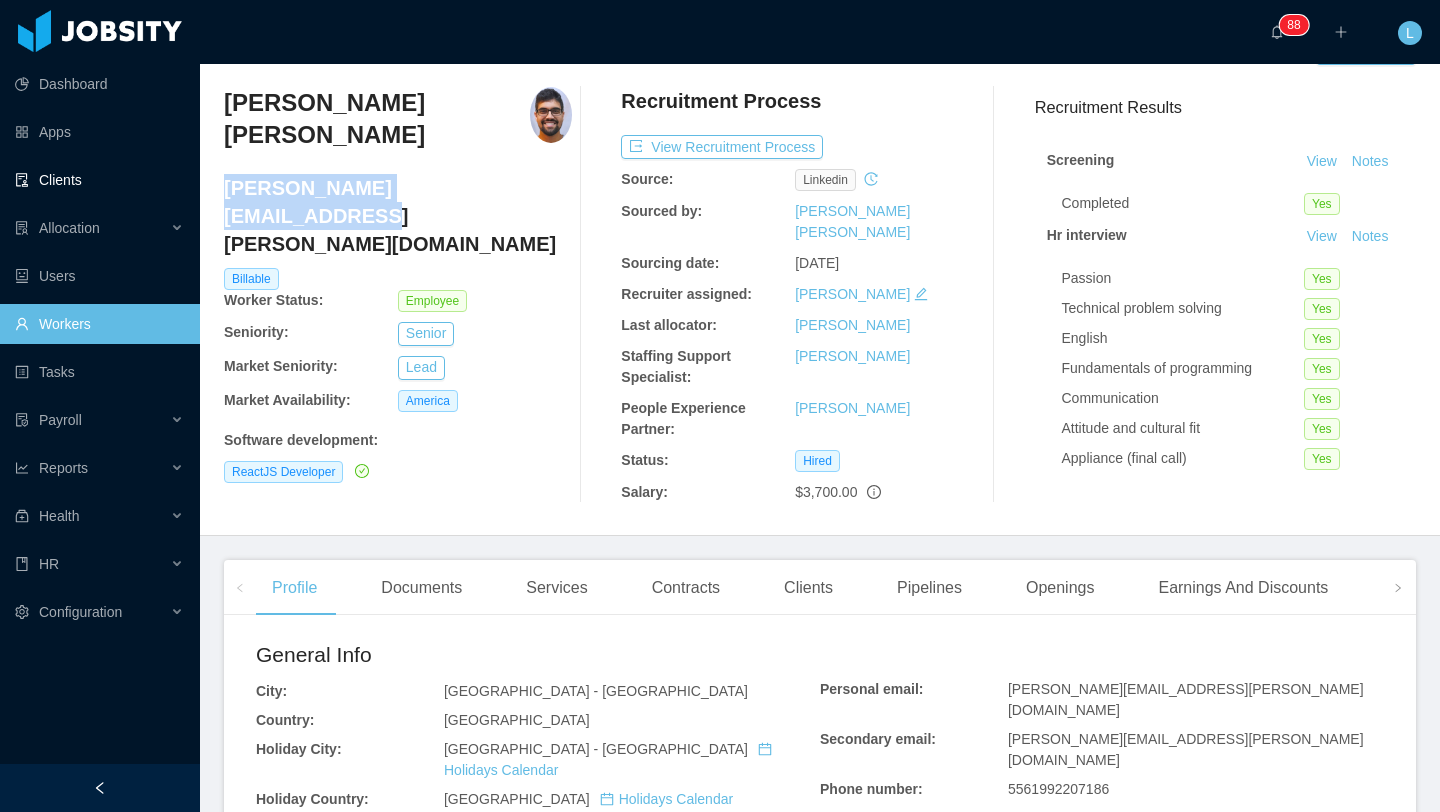 click on "Clients" at bounding box center (99, 180) 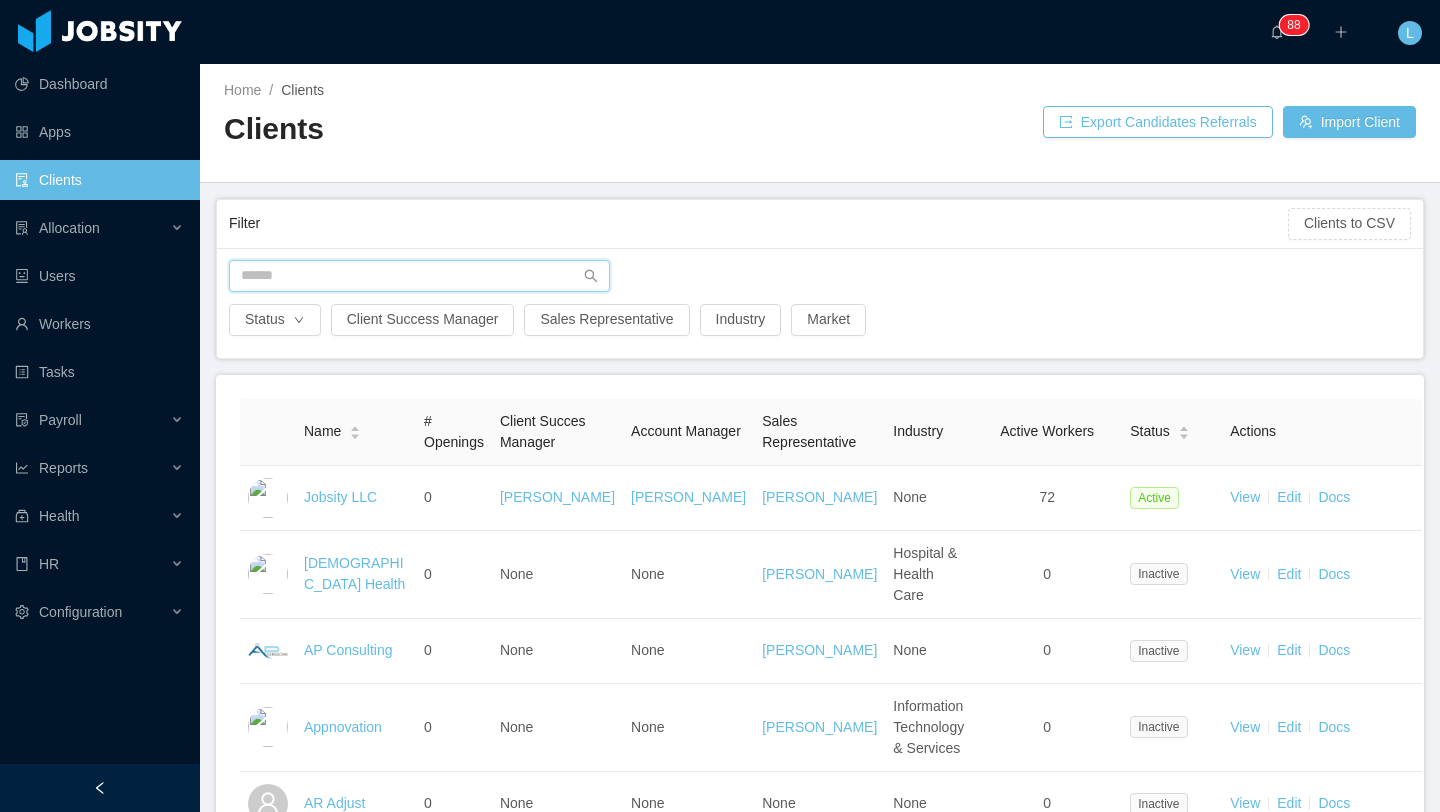 click at bounding box center [419, 276] 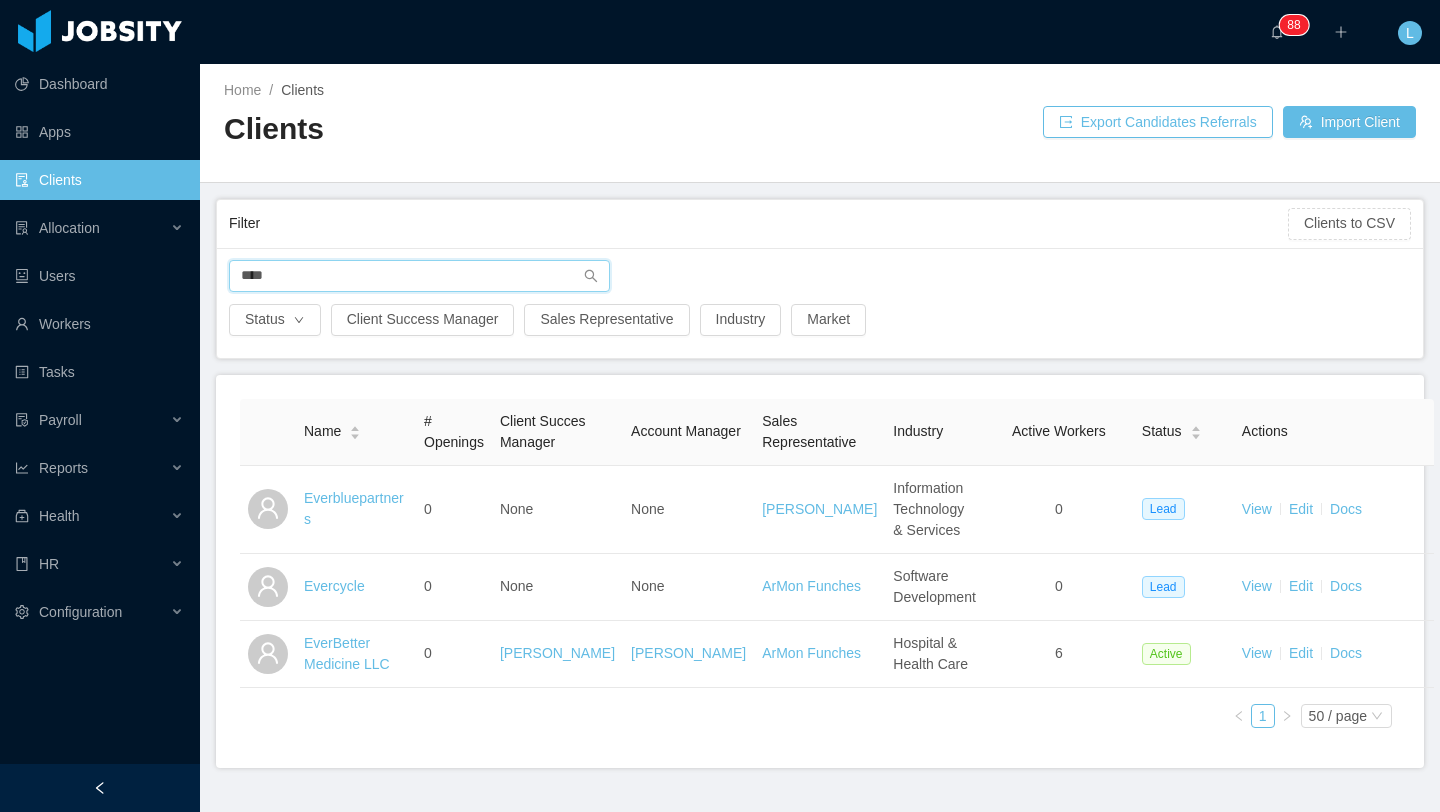type on "****" 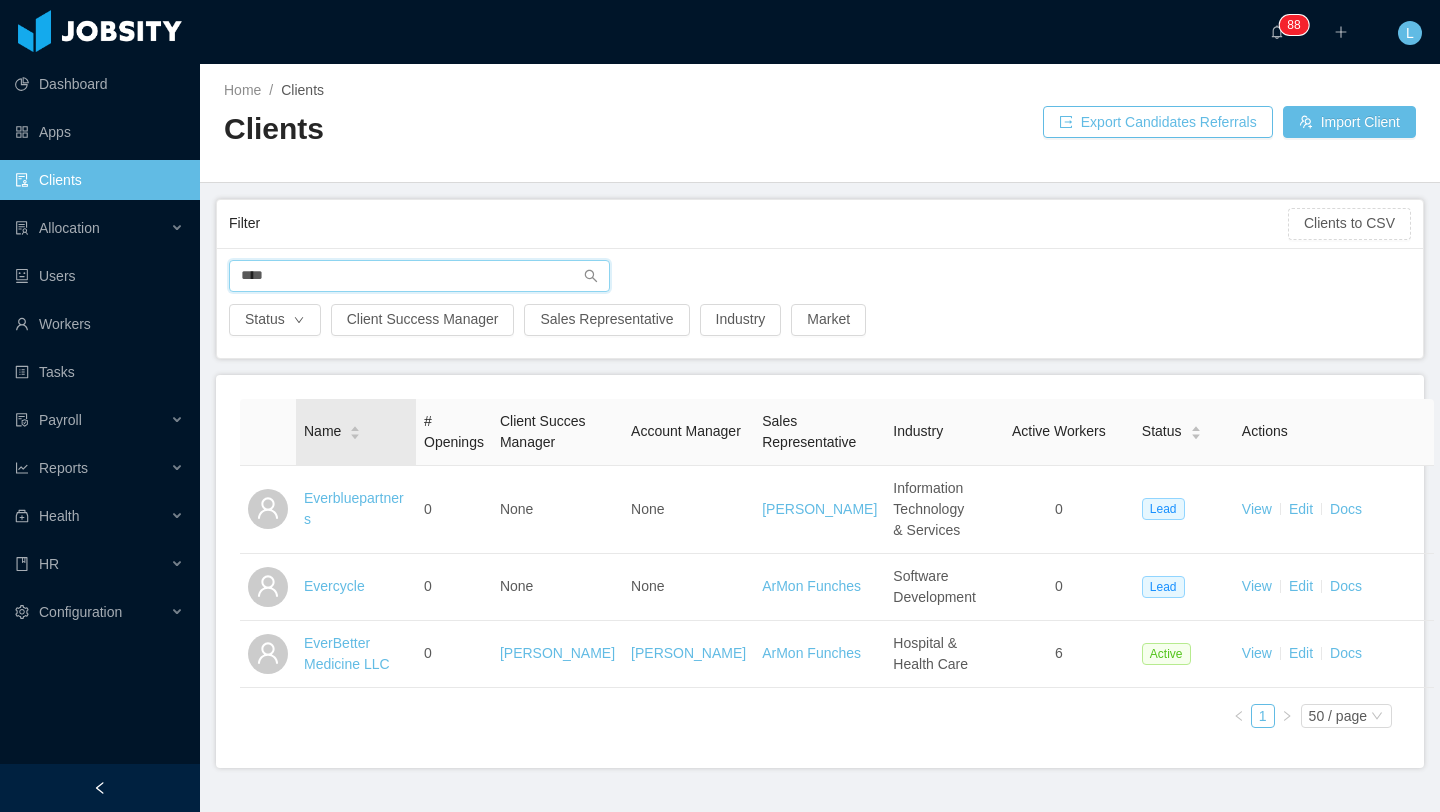 scroll, scrollTop: 61, scrollLeft: 0, axis: vertical 